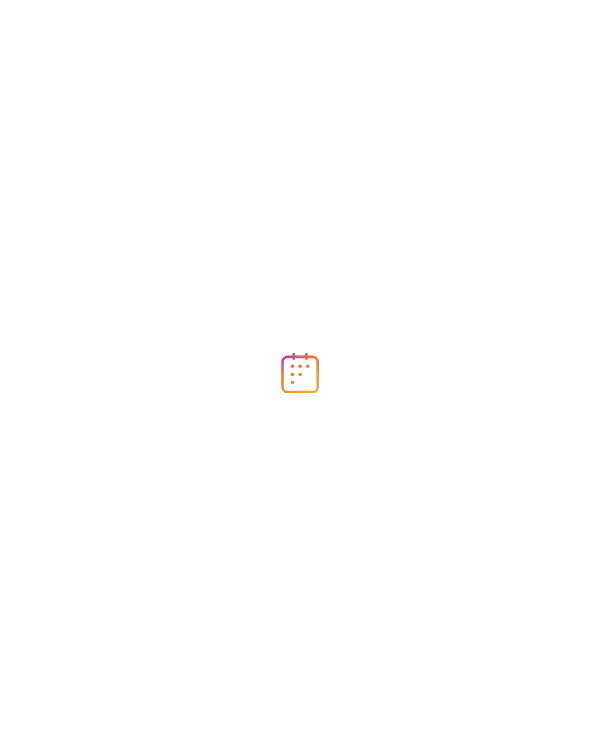 scroll, scrollTop: 0, scrollLeft: 0, axis: both 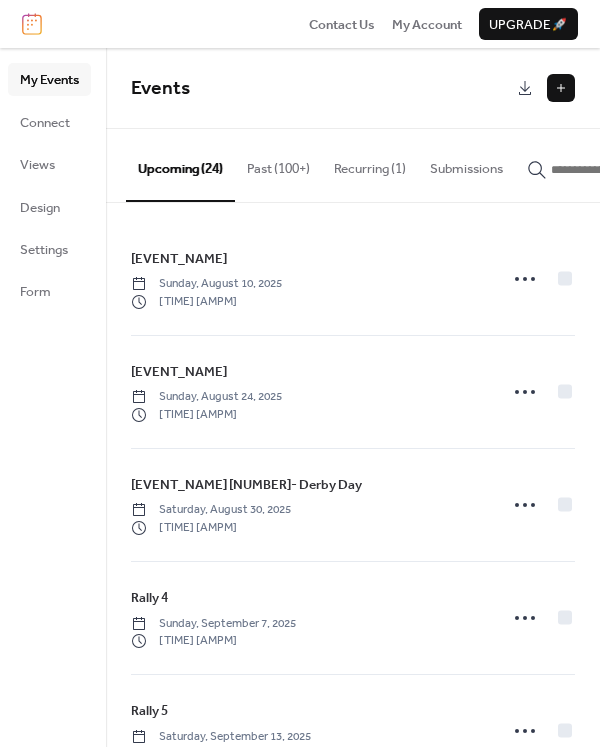 click at bounding box center [561, 88] 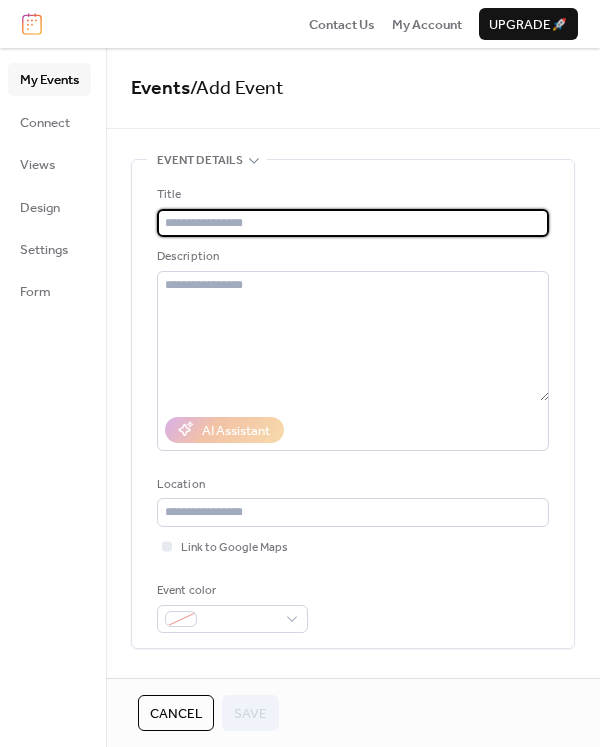 click at bounding box center (353, 223) 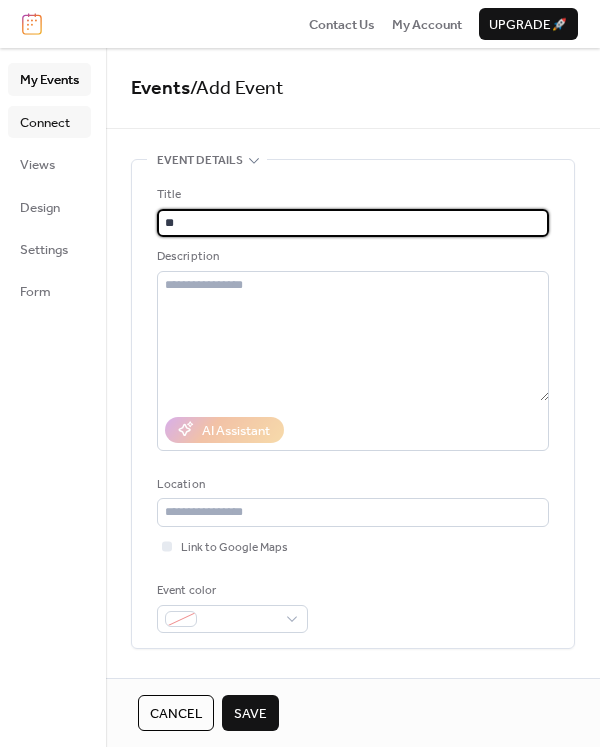 type on "*" 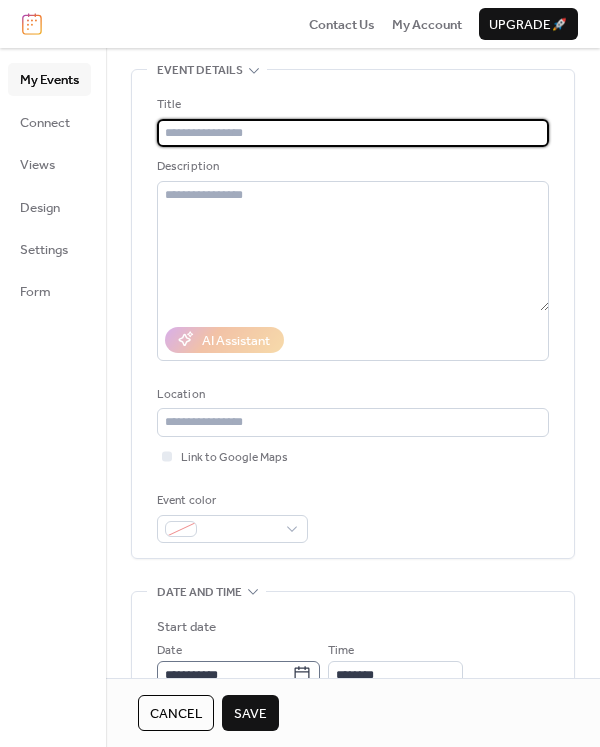 scroll, scrollTop: 0, scrollLeft: 0, axis: both 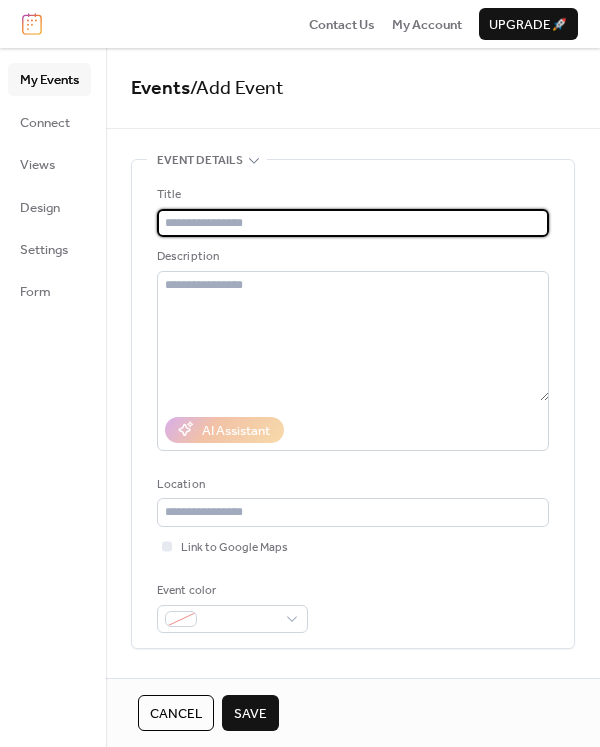 click at bounding box center (353, 223) 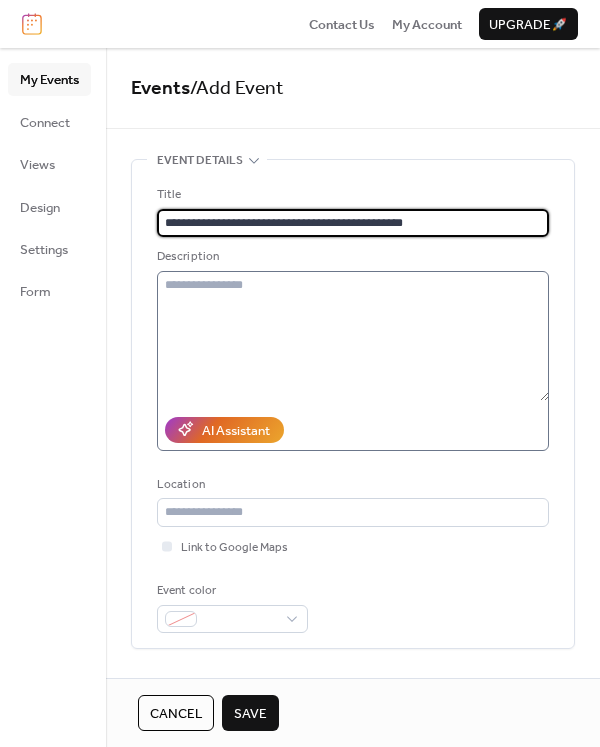 type on "**********" 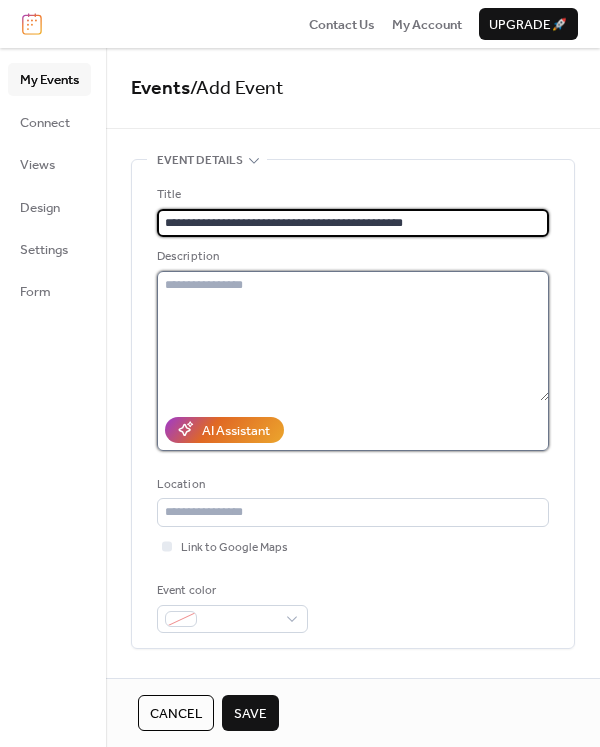 click at bounding box center [353, 336] 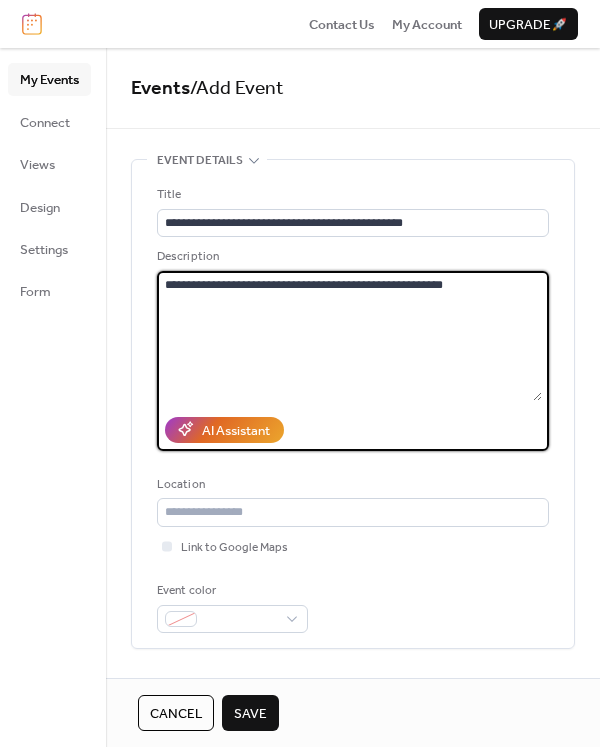 scroll, scrollTop: 300, scrollLeft: 0, axis: vertical 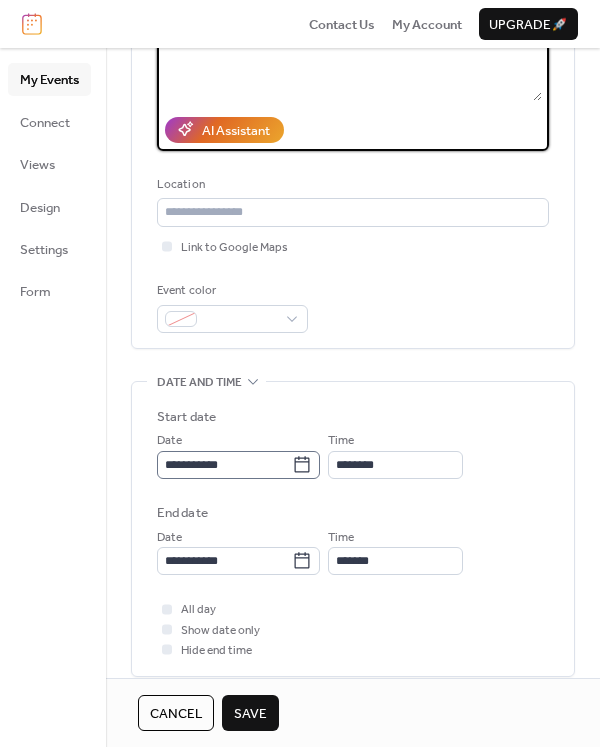 type on "**********" 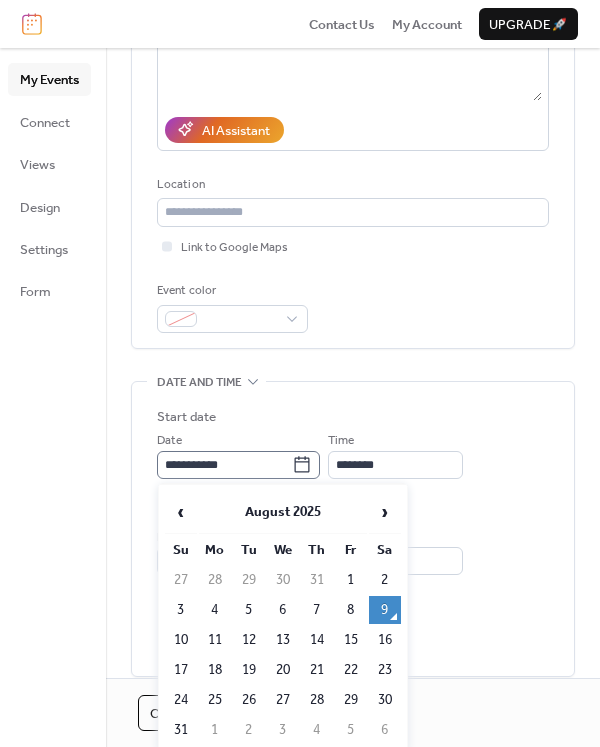 click 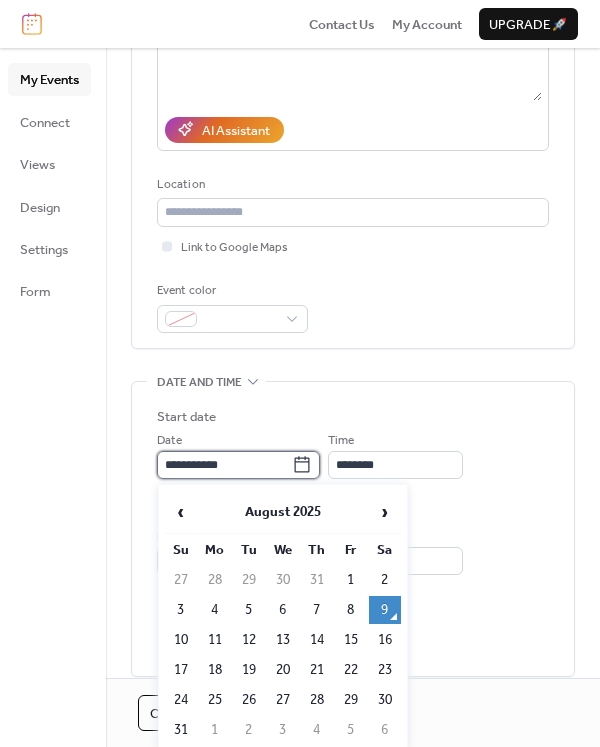 click on "**********" at bounding box center [224, 465] 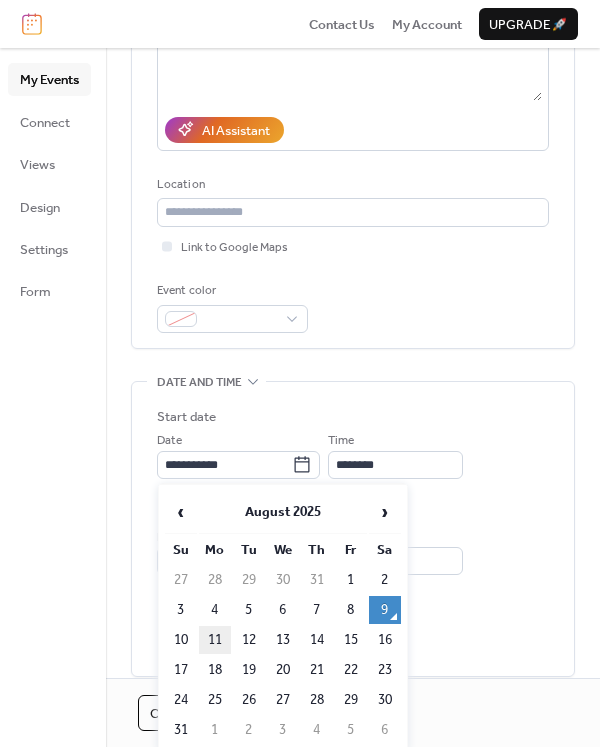 click on "11" at bounding box center (215, 640) 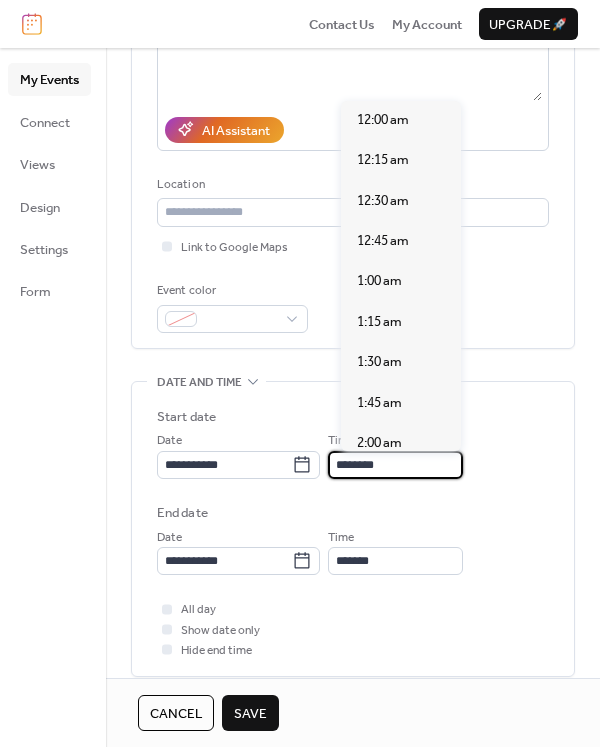 click on "********" at bounding box center [395, 465] 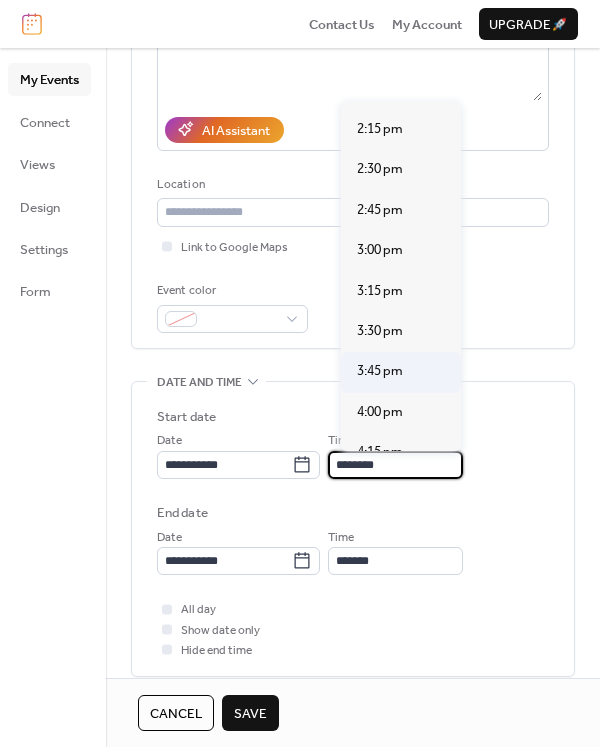 scroll, scrollTop: 2440, scrollLeft: 0, axis: vertical 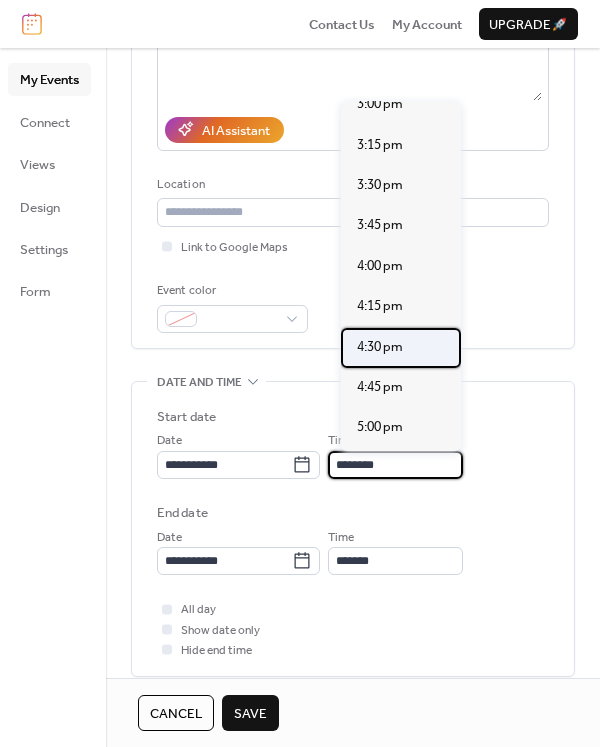 click on "4:30 pm" at bounding box center (380, 347) 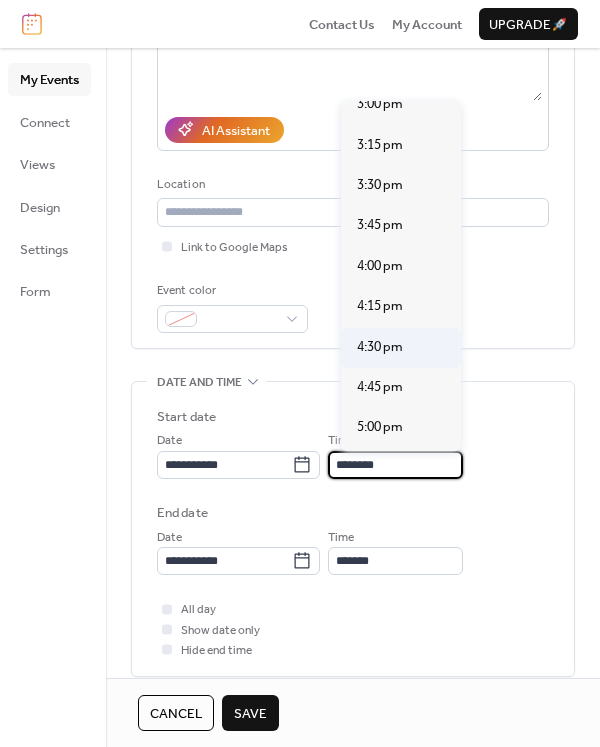 type on "*******" 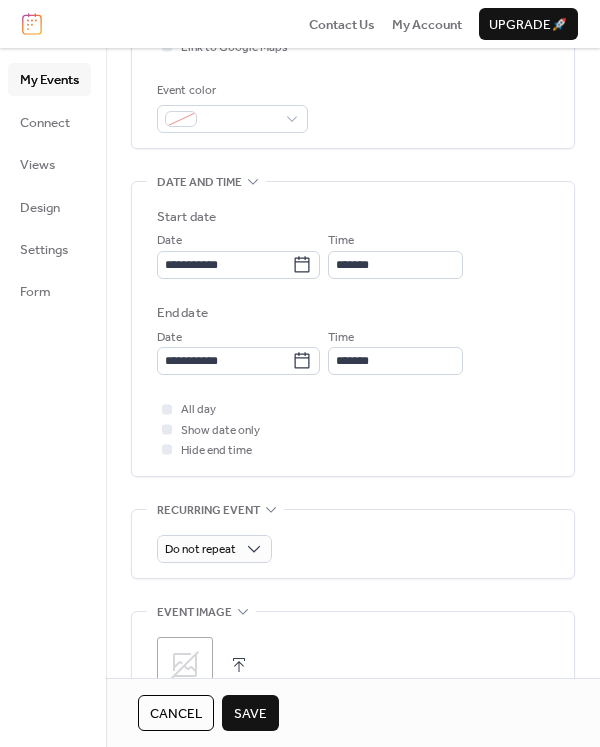scroll, scrollTop: 600, scrollLeft: 0, axis: vertical 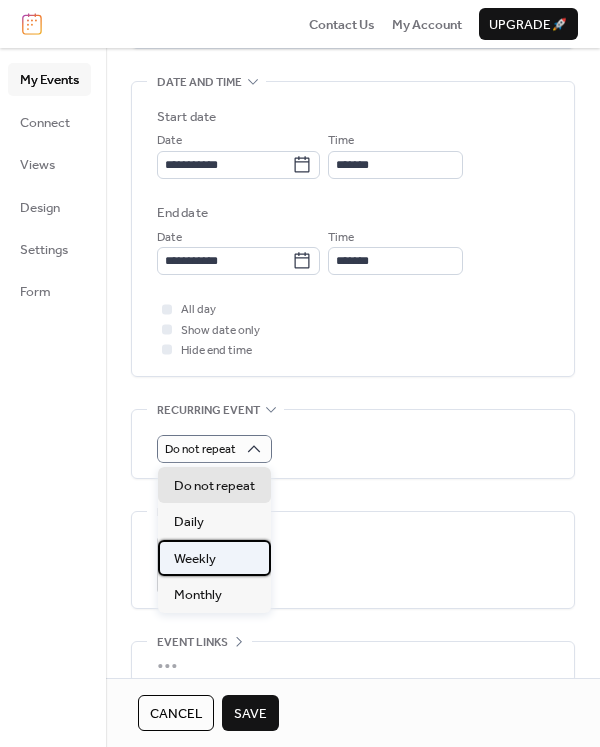 click on "Weekly" at bounding box center (195, 559) 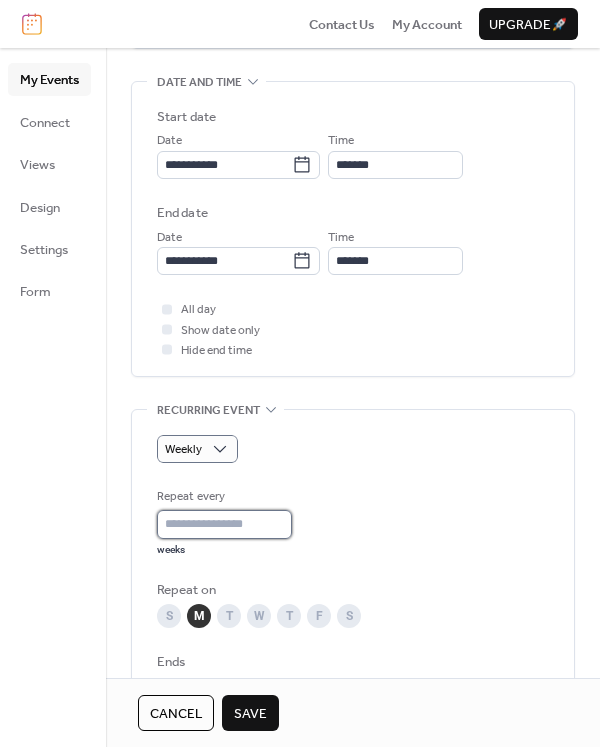 type on "*" 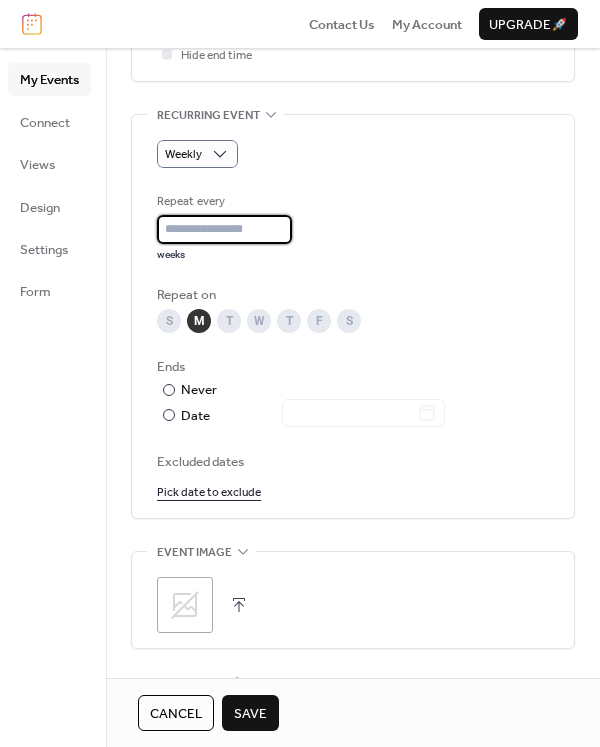 scroll, scrollTop: 900, scrollLeft: 0, axis: vertical 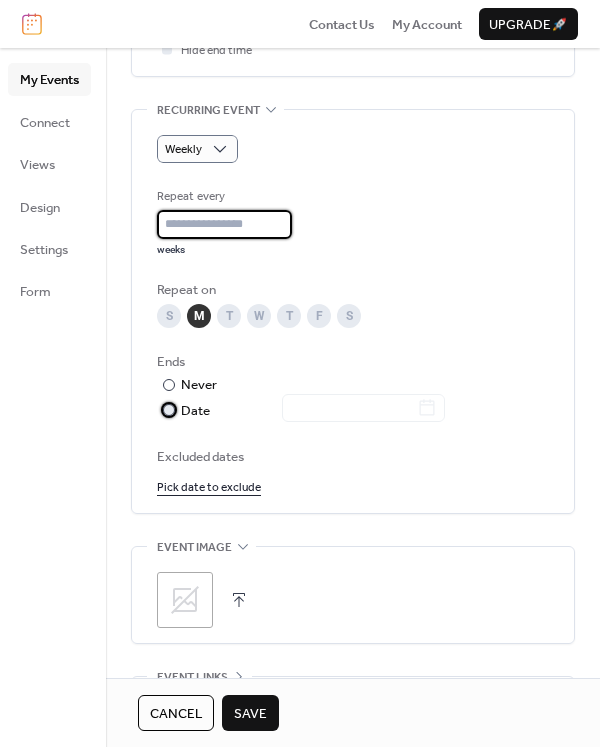 click at bounding box center [169, 410] 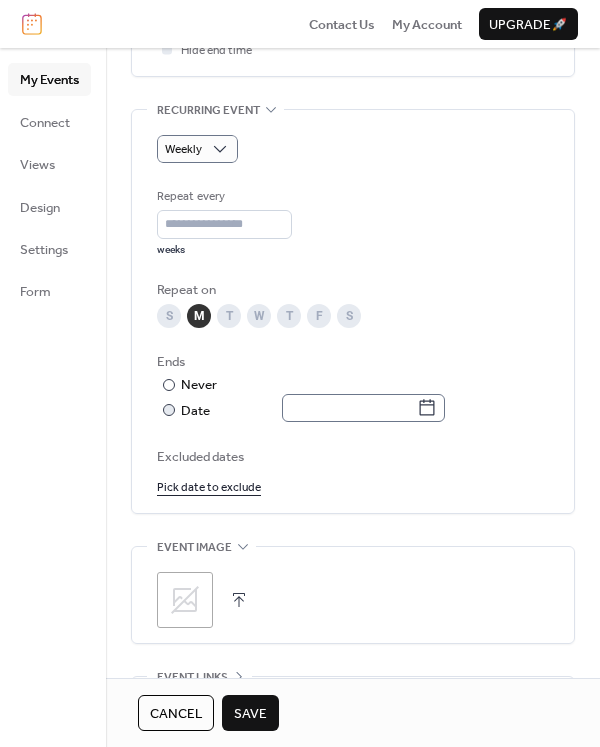 click 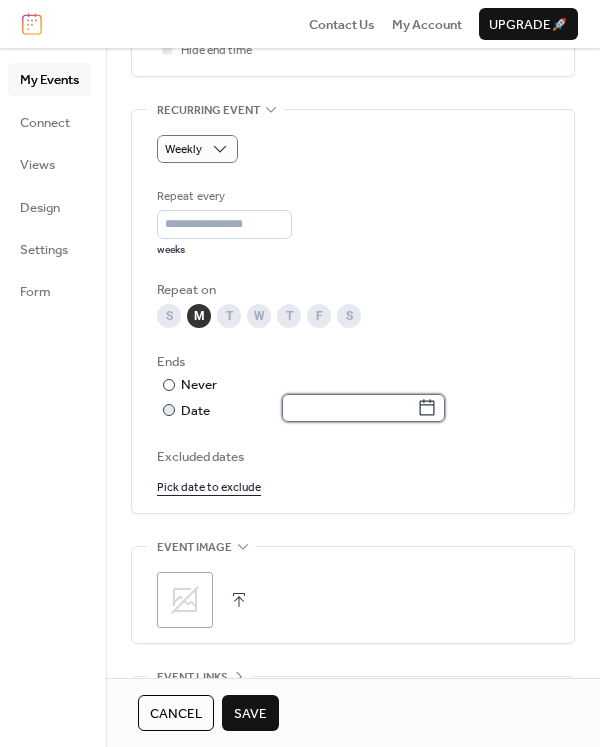 click at bounding box center (349, 408) 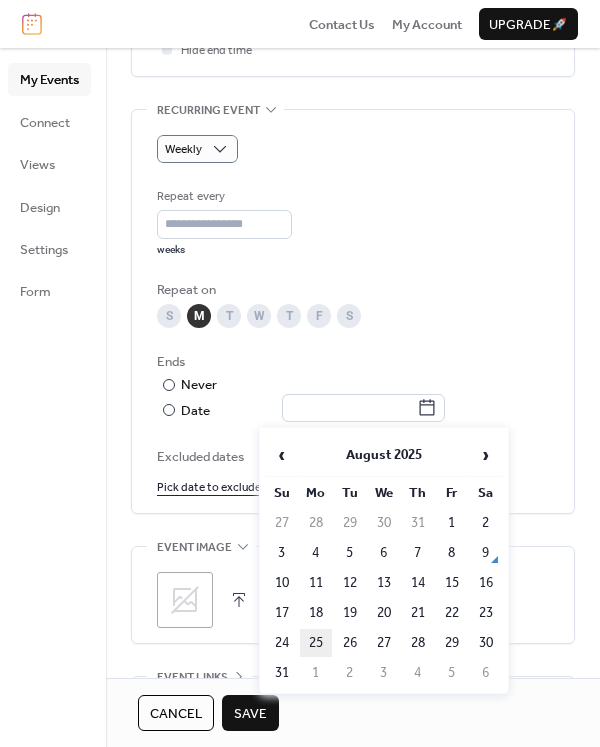 click on "25" at bounding box center [316, 643] 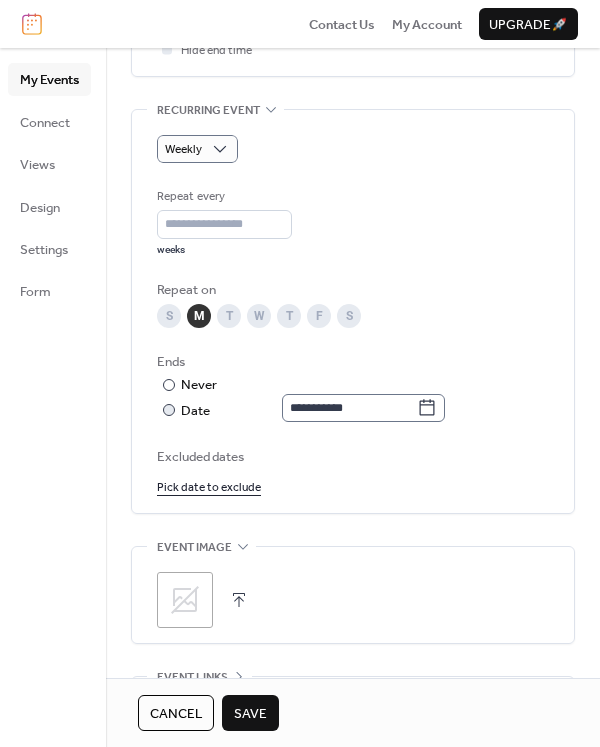 click 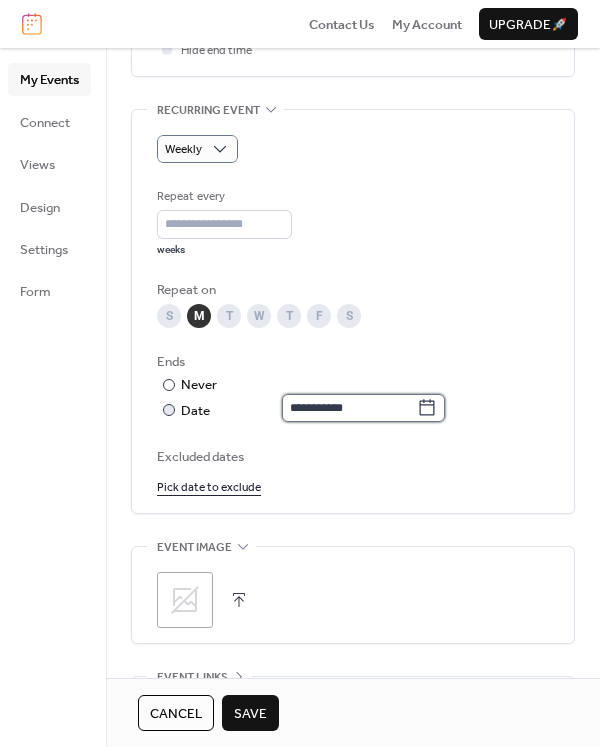click on "**********" at bounding box center [349, 408] 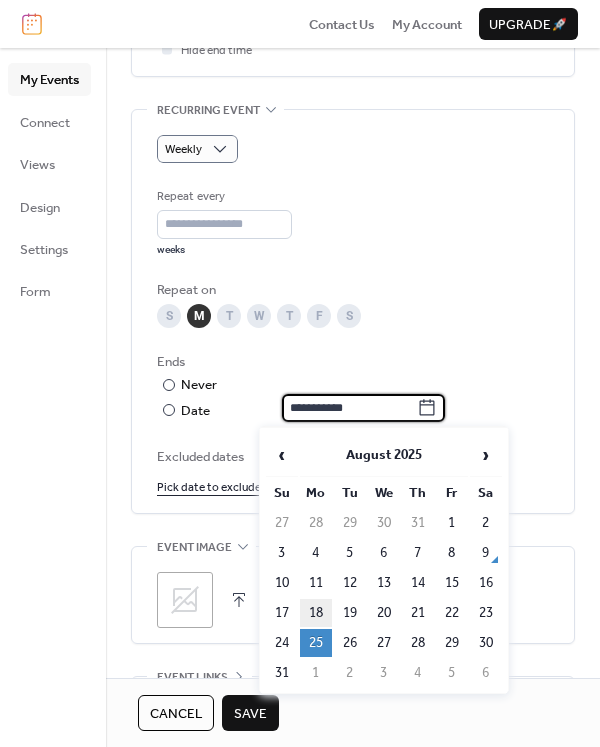 click on "18" at bounding box center (316, 613) 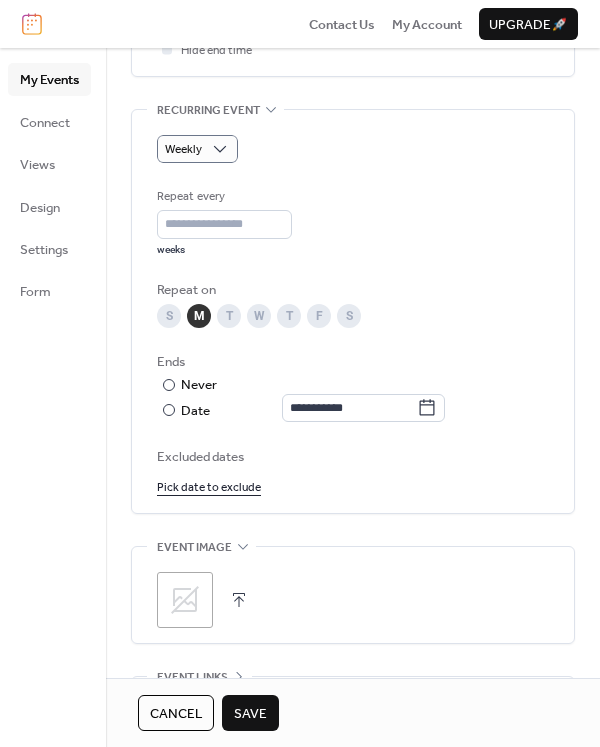click on "Save" at bounding box center (250, 714) 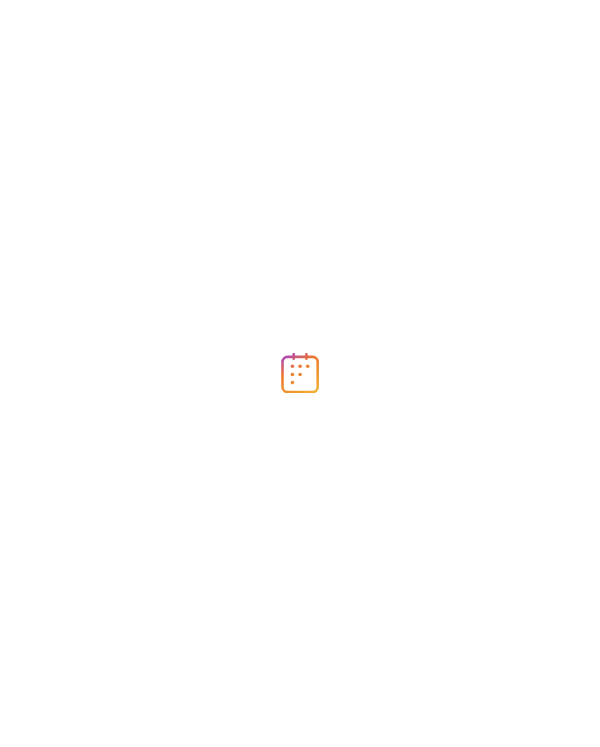 scroll, scrollTop: 0, scrollLeft: 0, axis: both 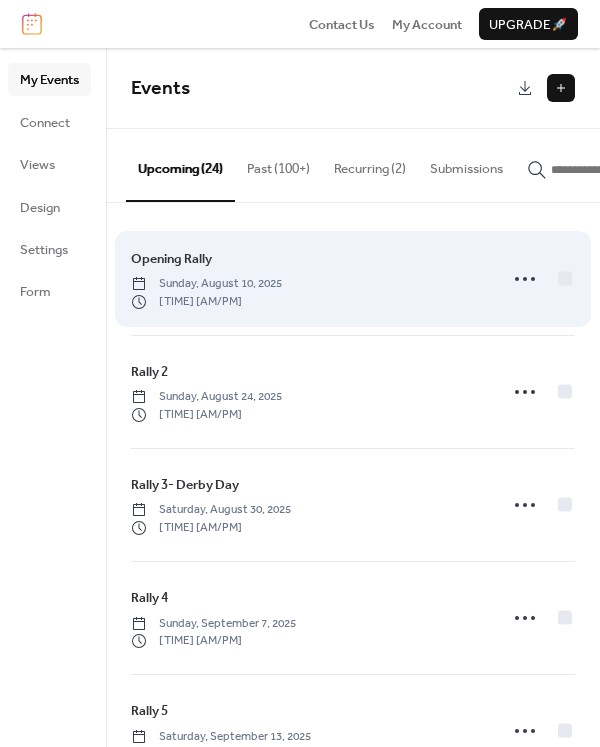click on "Sunday, August 10, 2025" at bounding box center [206, 284] 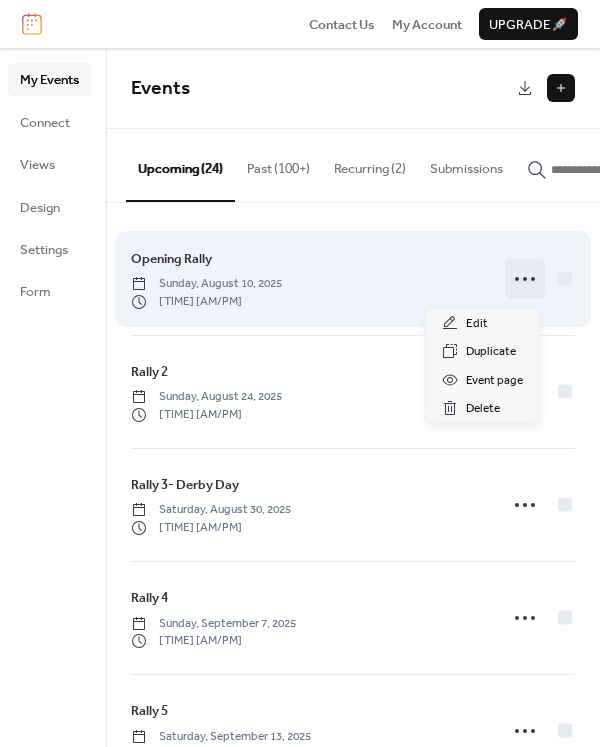 click 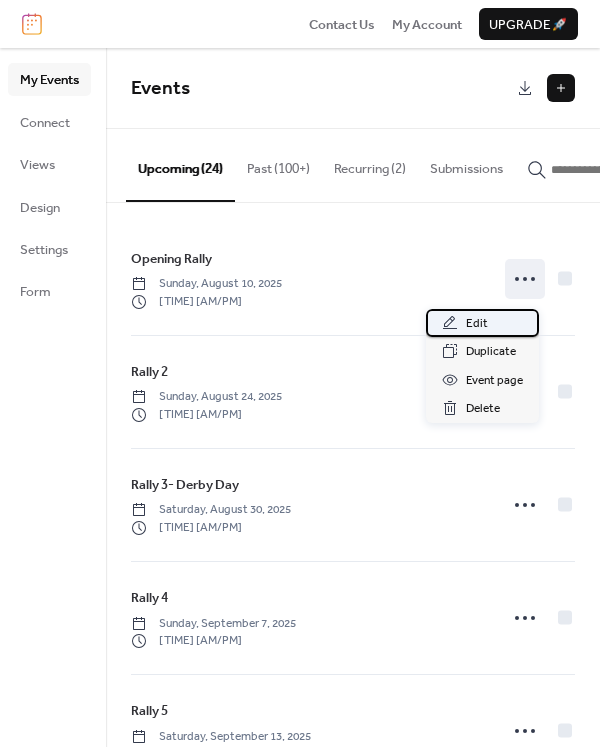 click on "Edit" at bounding box center (477, 324) 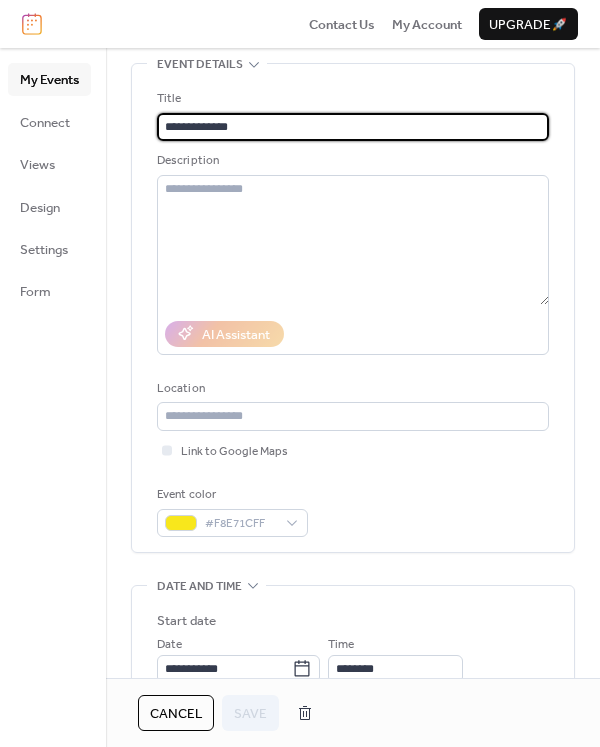 scroll, scrollTop: 0, scrollLeft: 0, axis: both 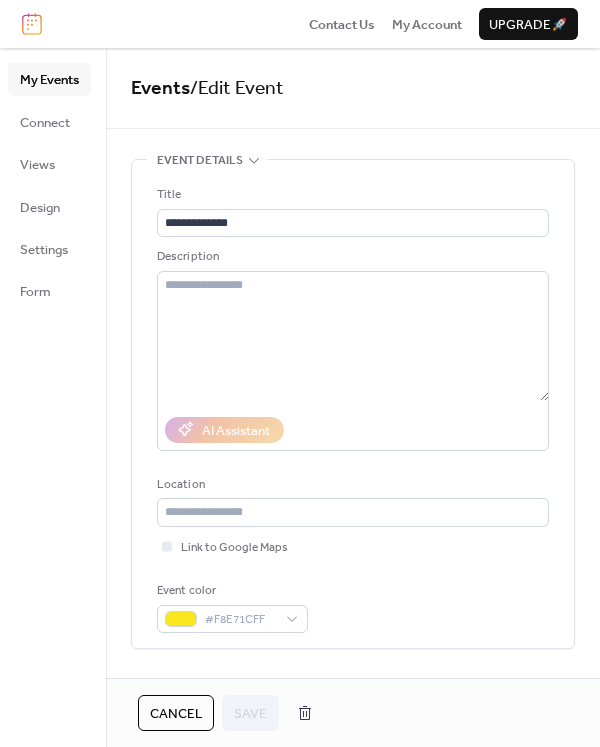 click on "My Events" at bounding box center (49, 80) 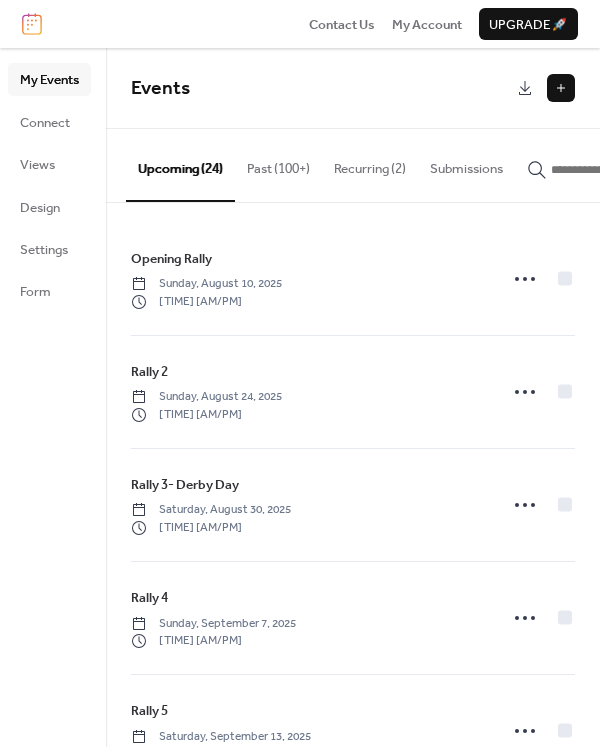 click on "Recurring (2)" at bounding box center (370, 164) 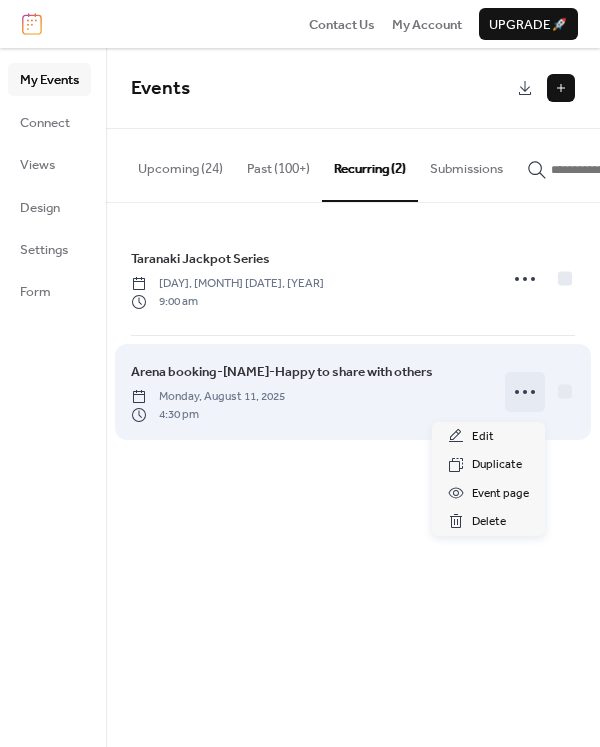 click 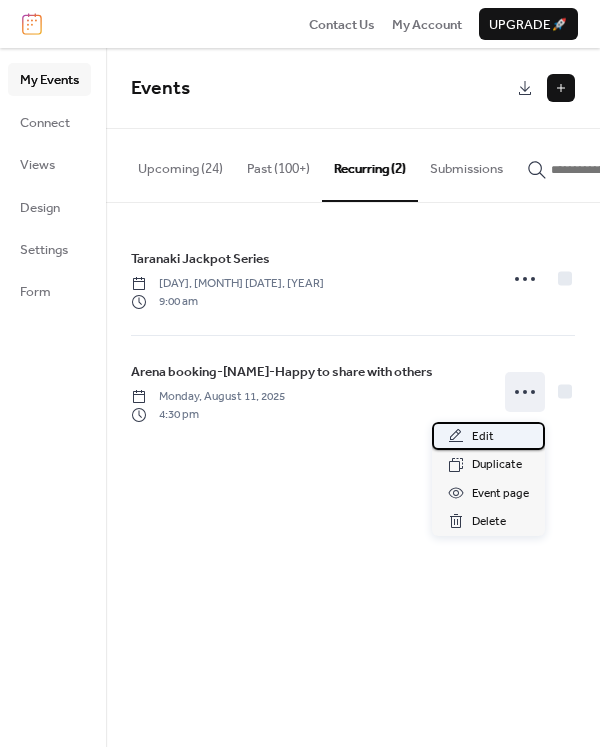 click on "Edit" at bounding box center [488, 436] 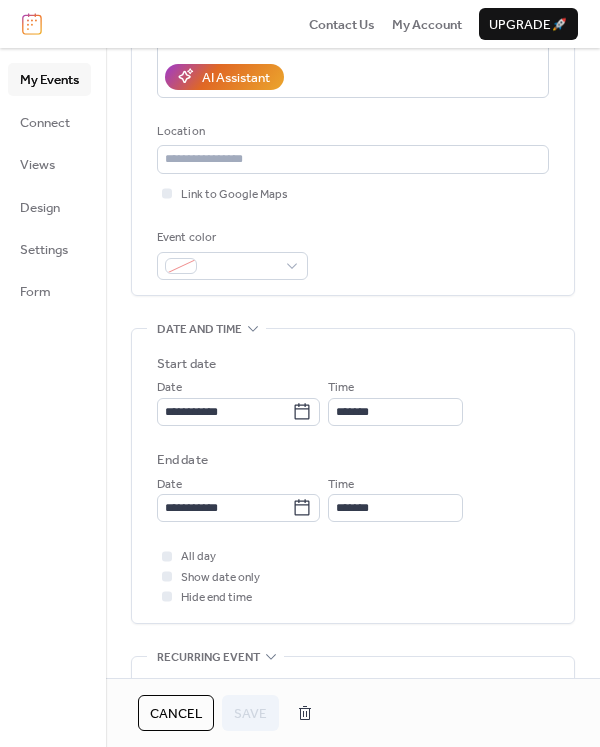 scroll, scrollTop: 400, scrollLeft: 0, axis: vertical 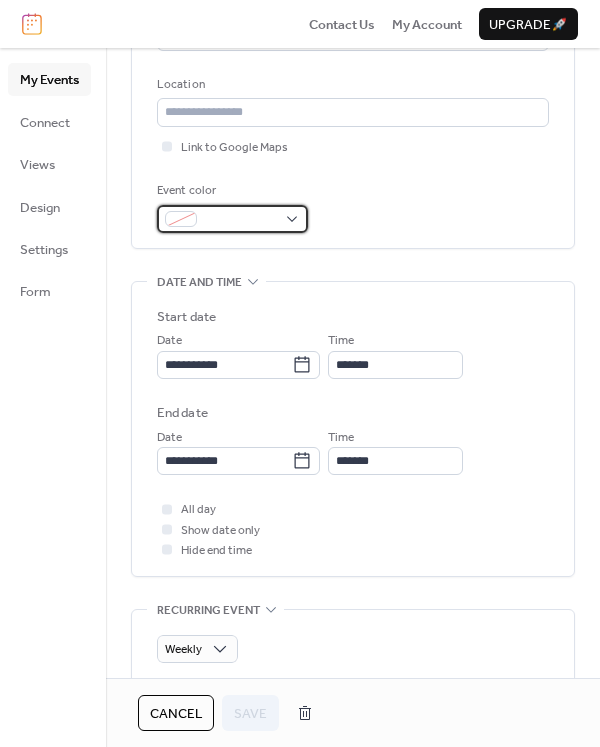 click on "**********" at bounding box center [300, 373] 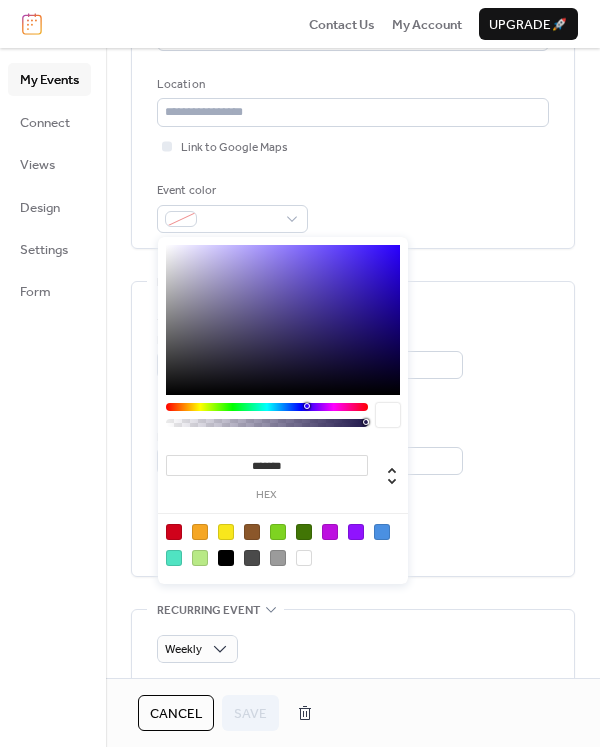 click at bounding box center (174, 532) 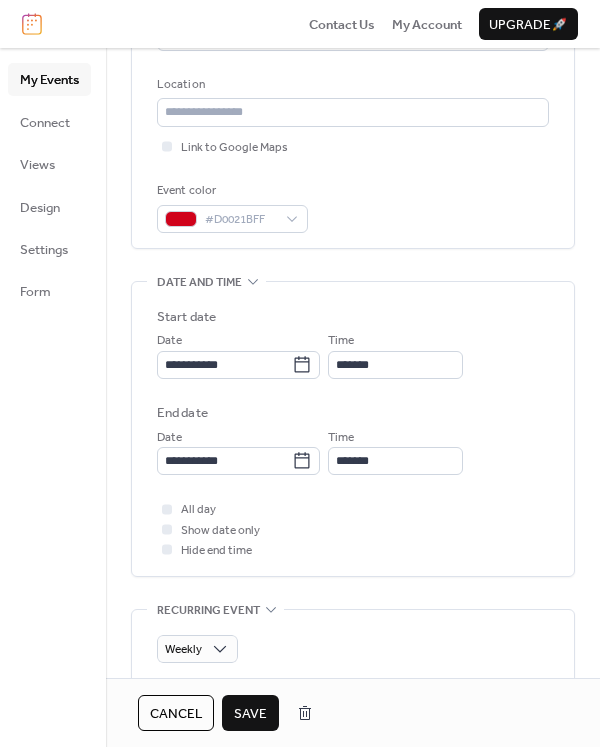 click on "**********" at bounding box center (353, 354) 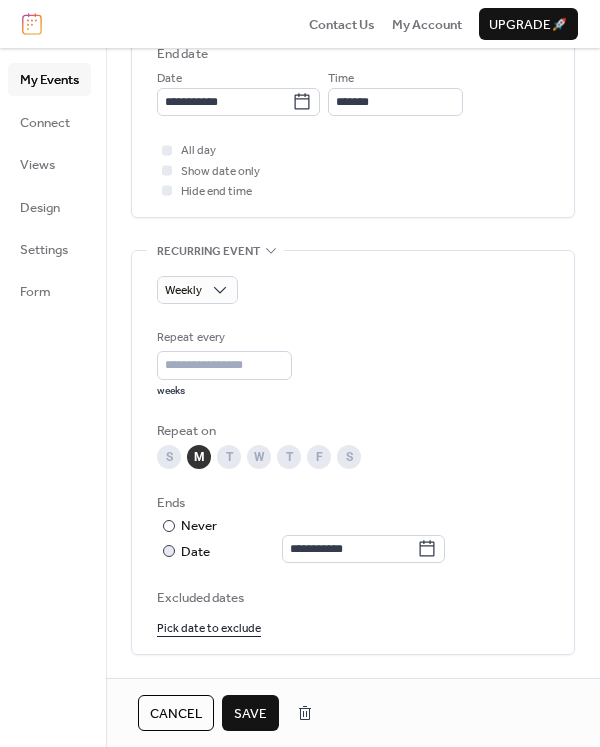 scroll, scrollTop: 800, scrollLeft: 0, axis: vertical 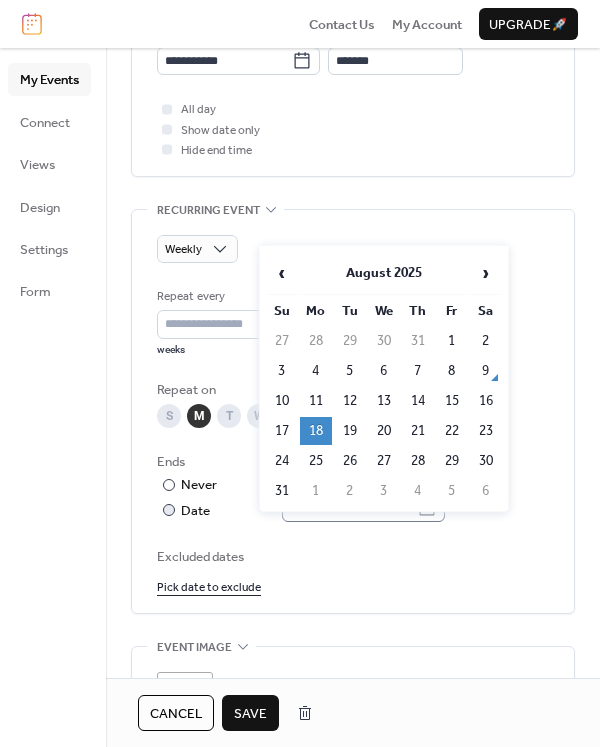 click 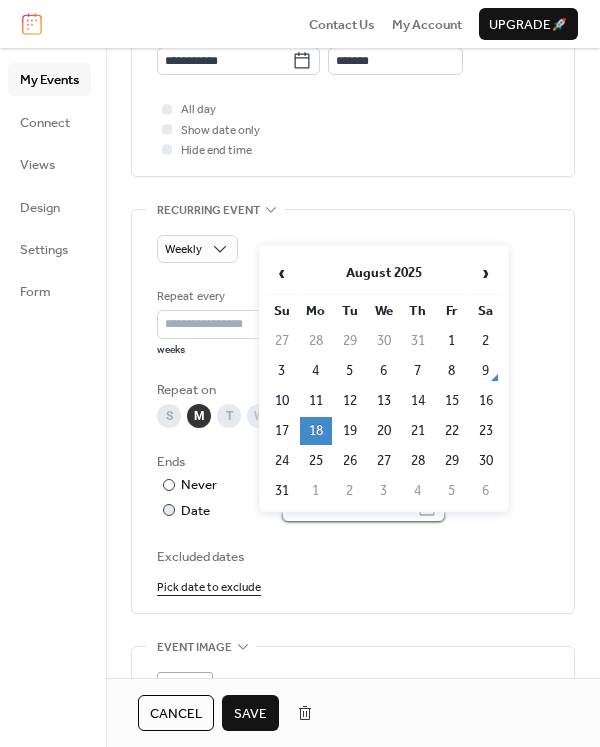 click on "**********" at bounding box center (349, 508) 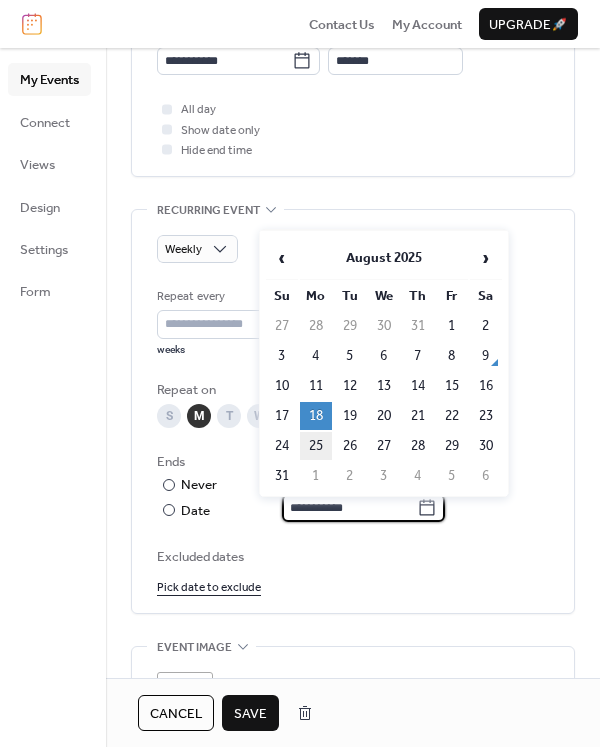 click on "25" at bounding box center (316, 446) 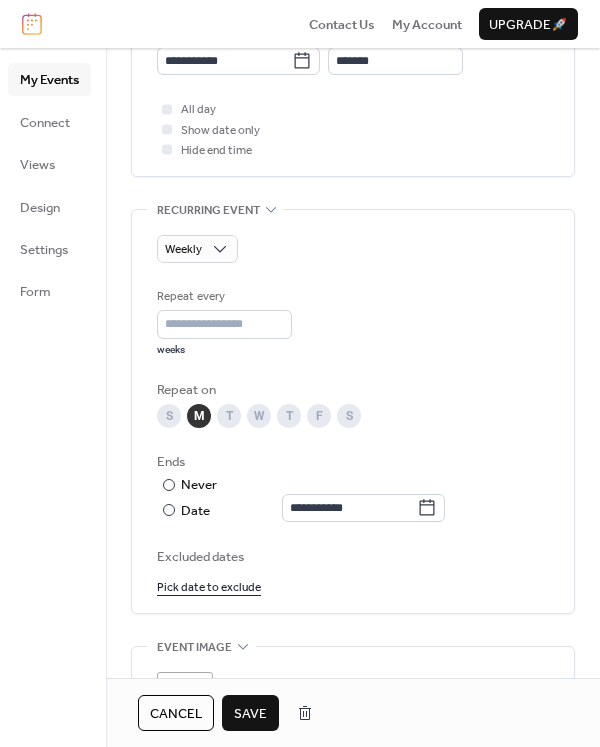 click on "Save" at bounding box center [250, 714] 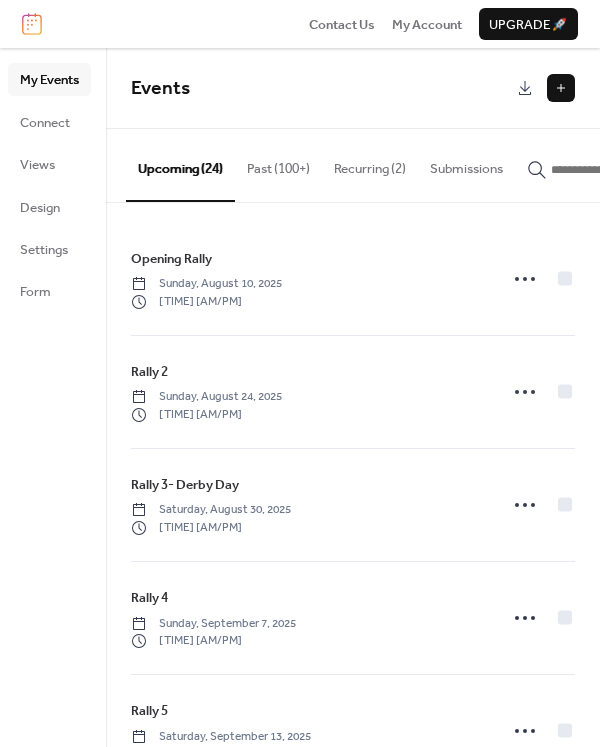 click on "Recurring (2)" at bounding box center (370, 164) 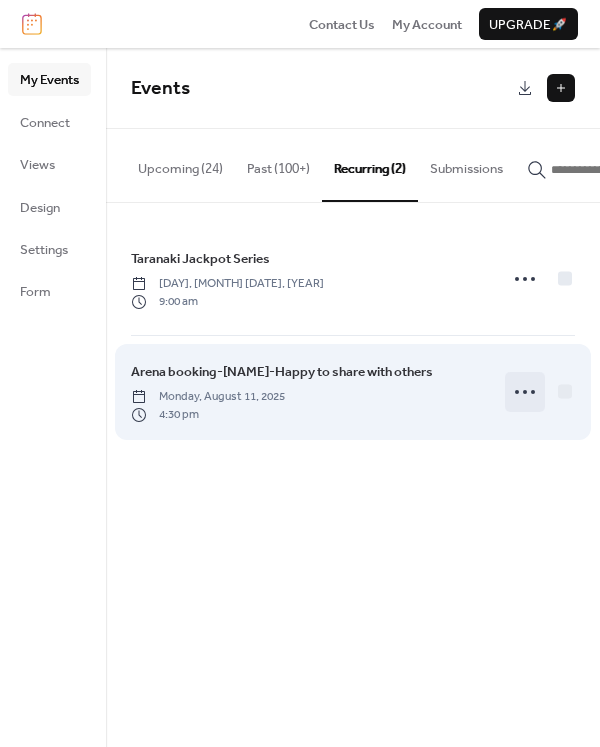 click 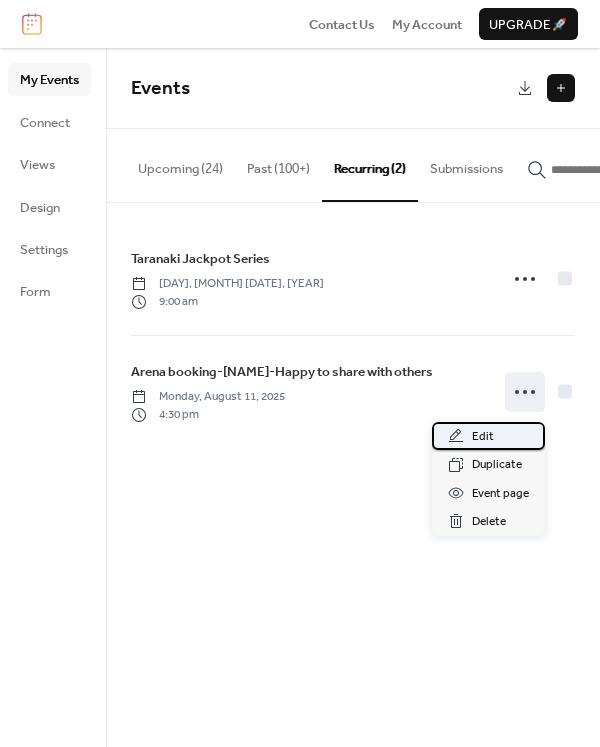 click on "Edit" at bounding box center (488, 436) 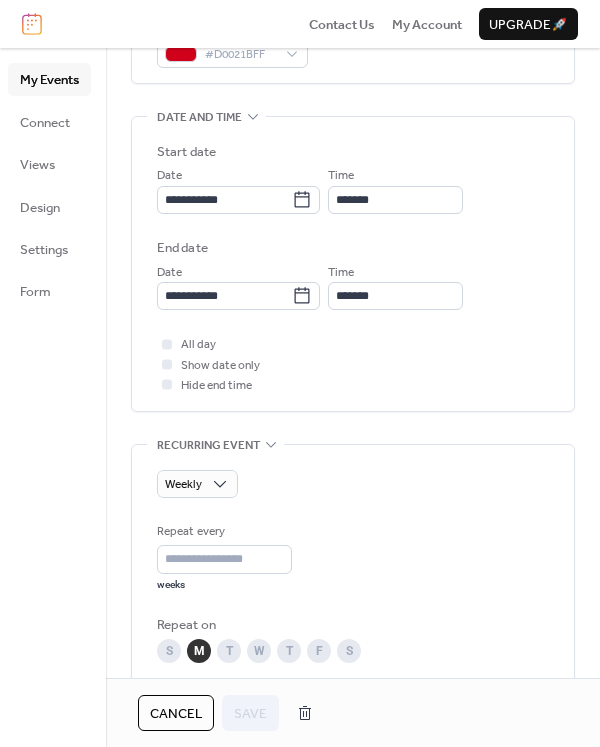 scroll, scrollTop: 600, scrollLeft: 0, axis: vertical 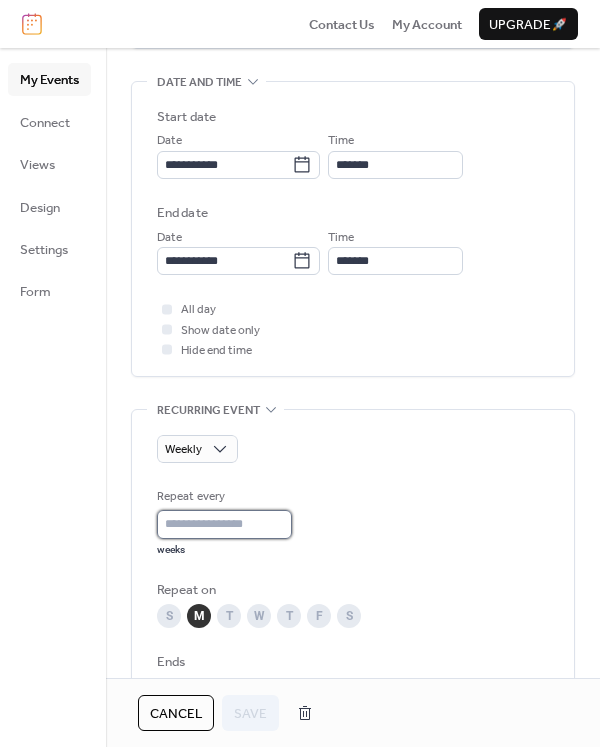 type on "*" 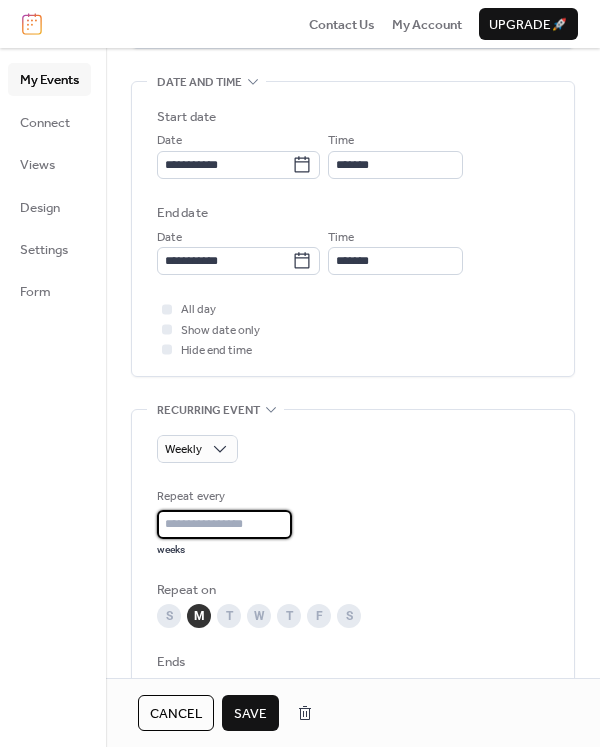 click on "Save" at bounding box center (250, 714) 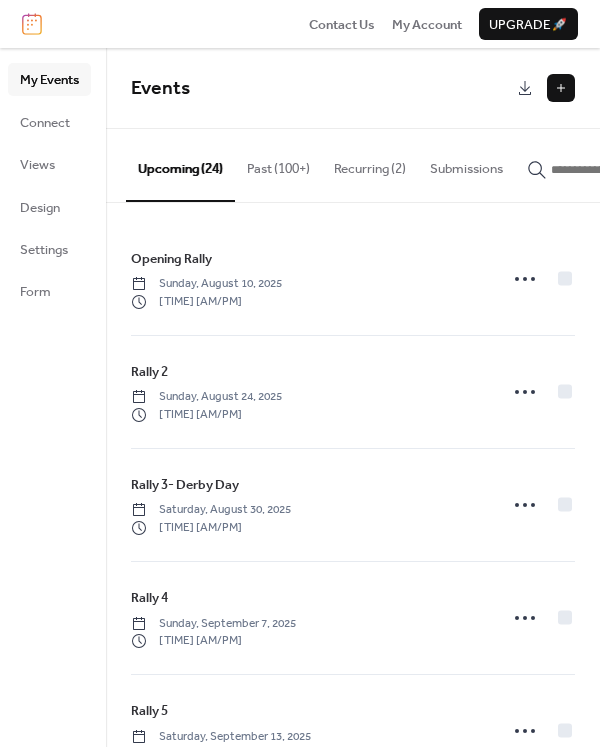 click on "Recurring (2)" at bounding box center [370, 164] 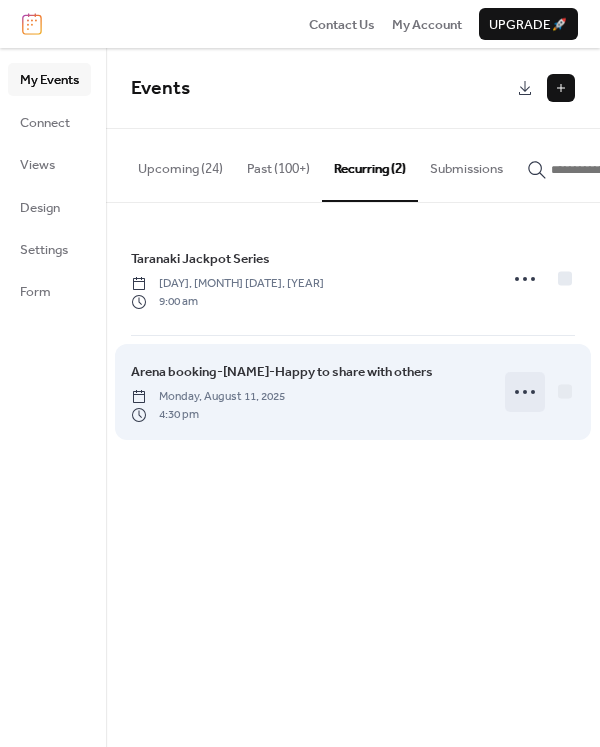 click 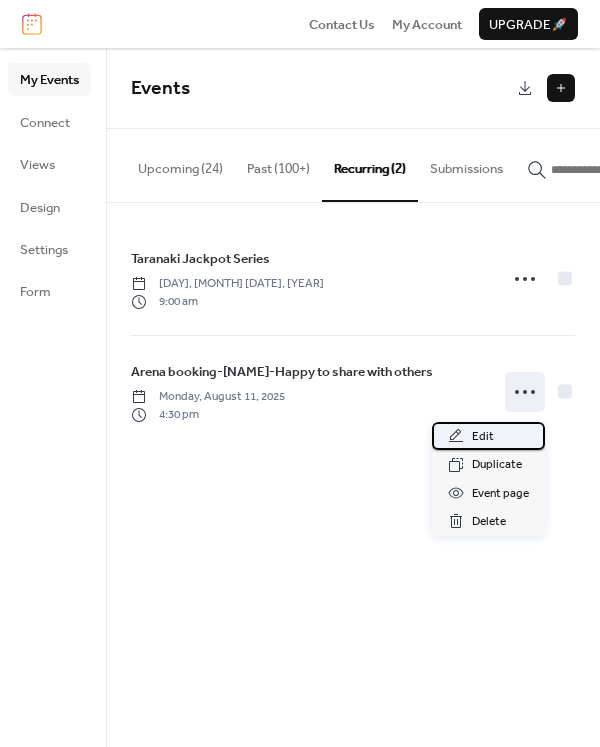 click on "Edit" at bounding box center [488, 436] 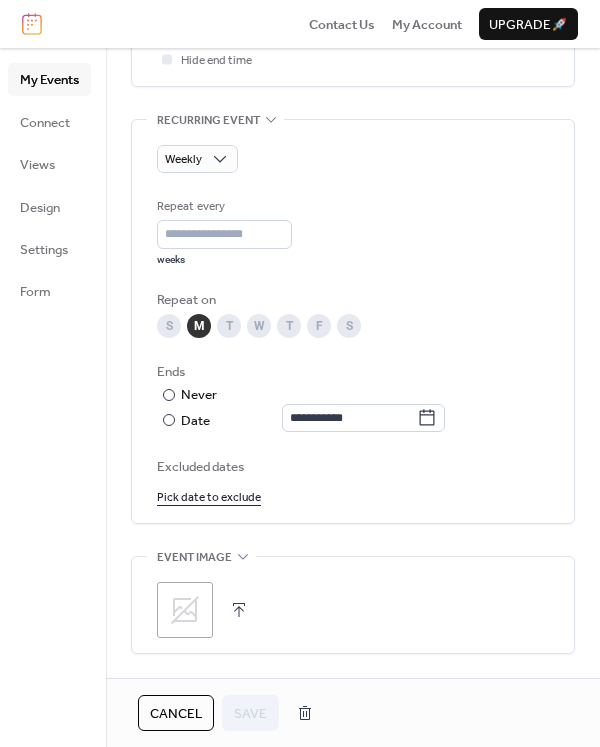 scroll, scrollTop: 900, scrollLeft: 0, axis: vertical 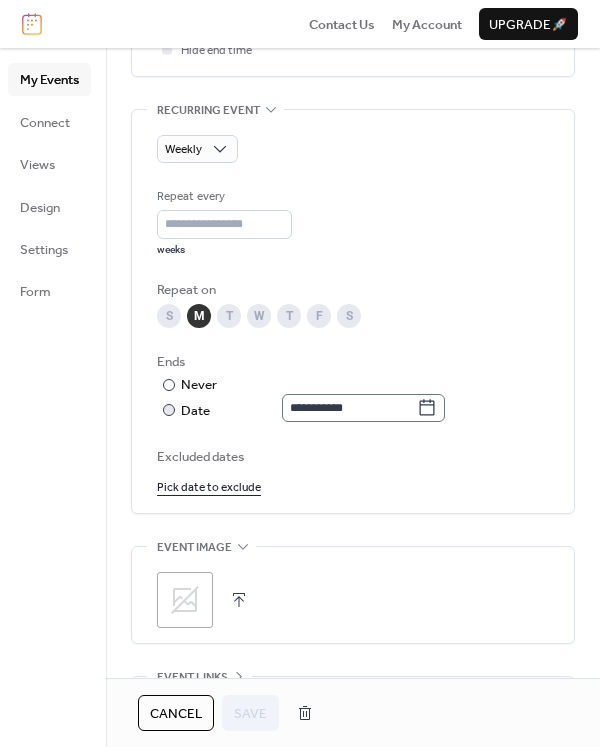 click 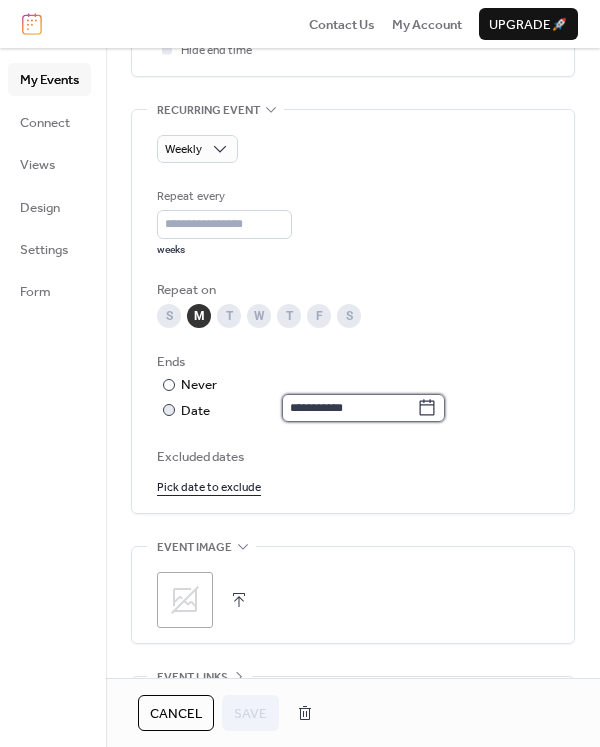 click on "**********" at bounding box center (349, 408) 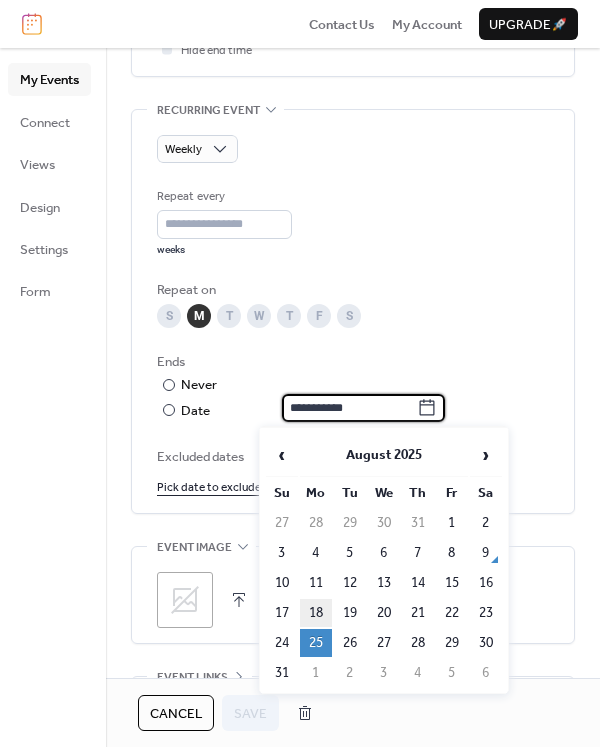 click on "18" at bounding box center [316, 613] 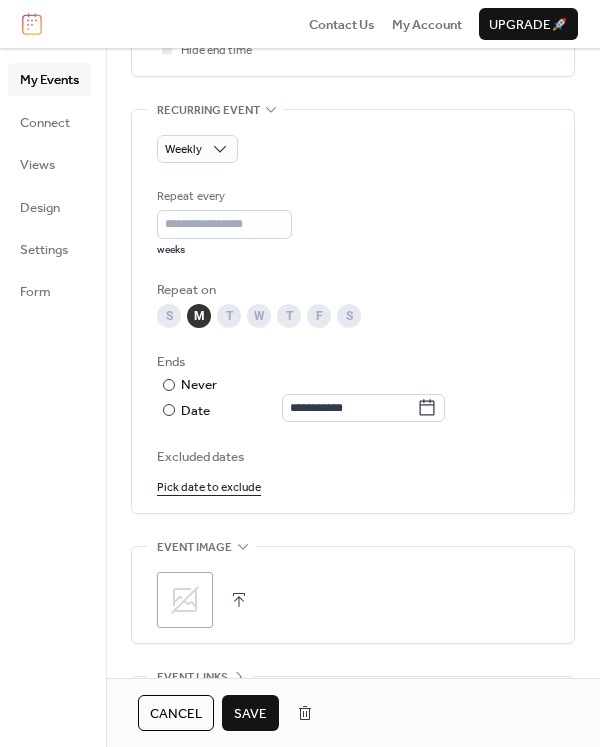 click on "Save" at bounding box center (250, 714) 